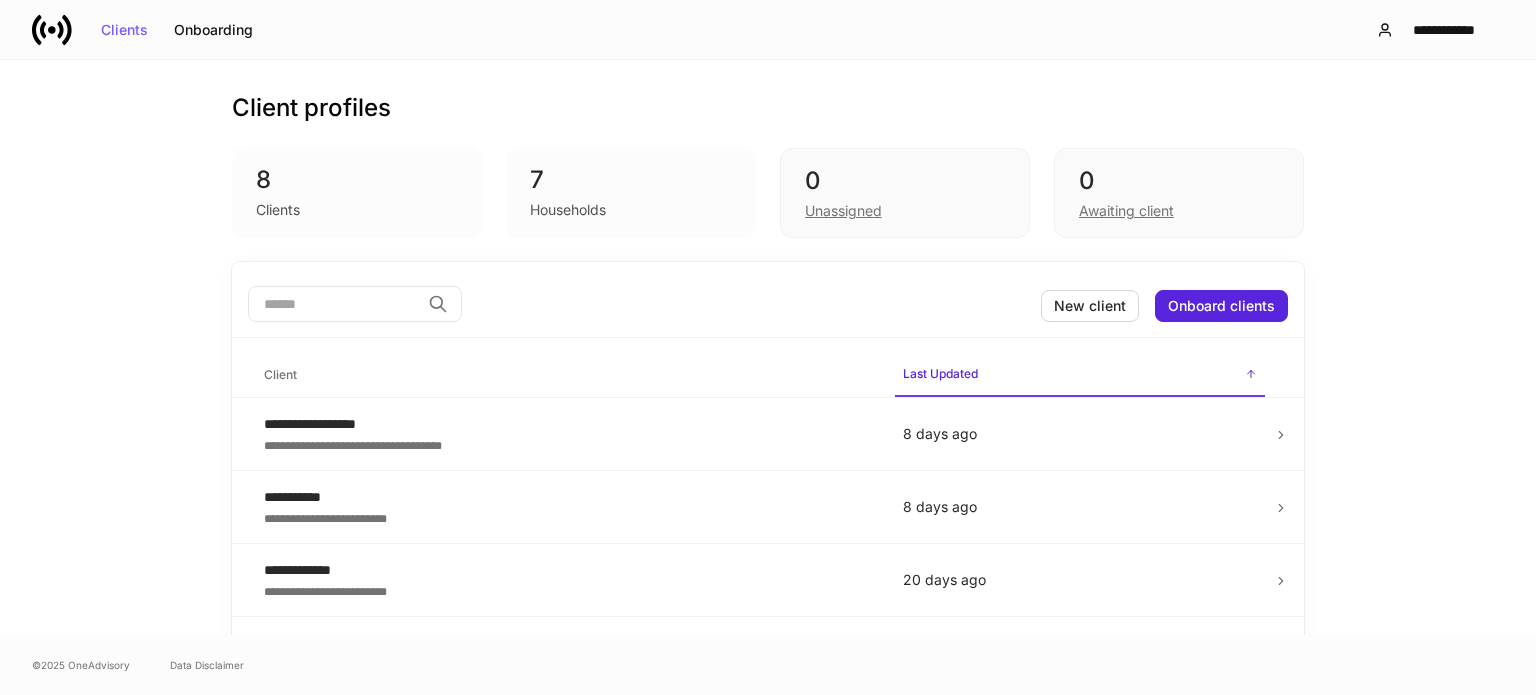 scroll, scrollTop: 0, scrollLeft: 0, axis: both 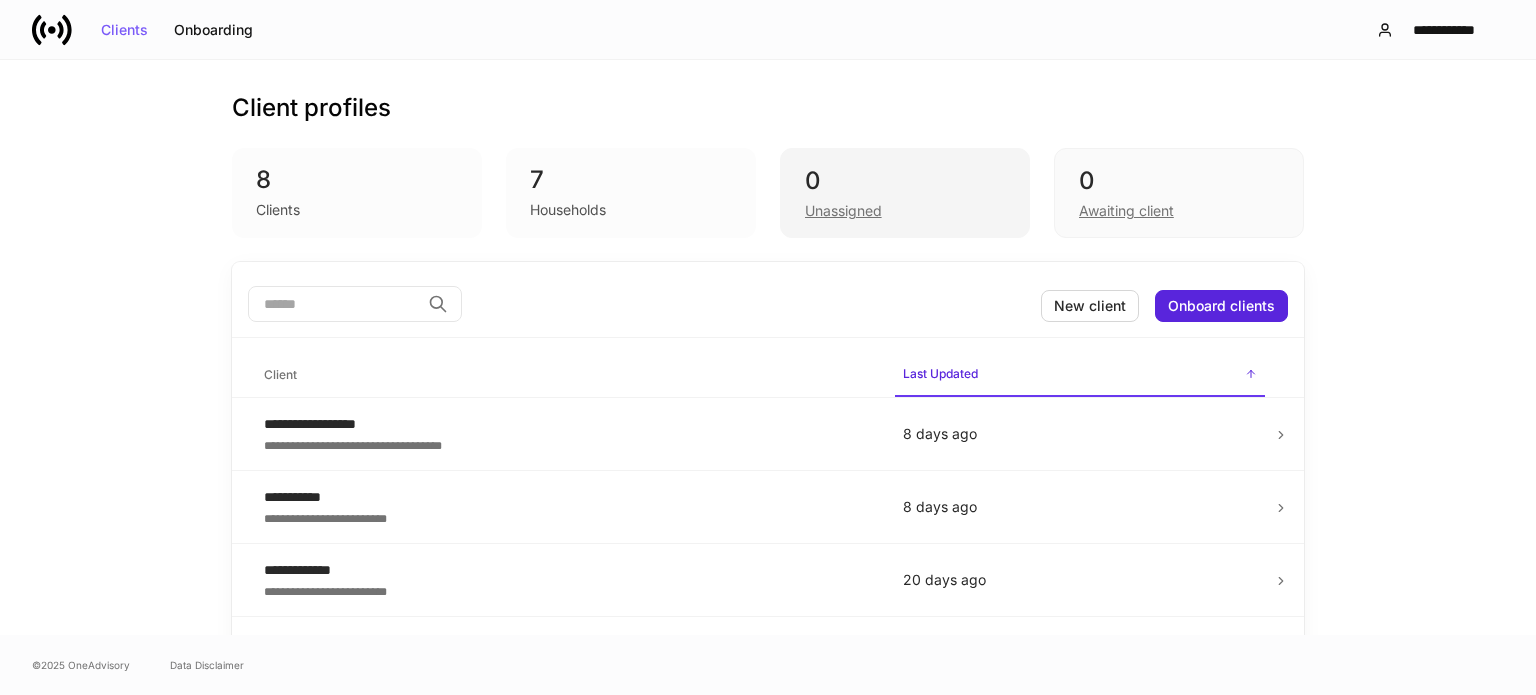 click on "0" at bounding box center [905, 181] 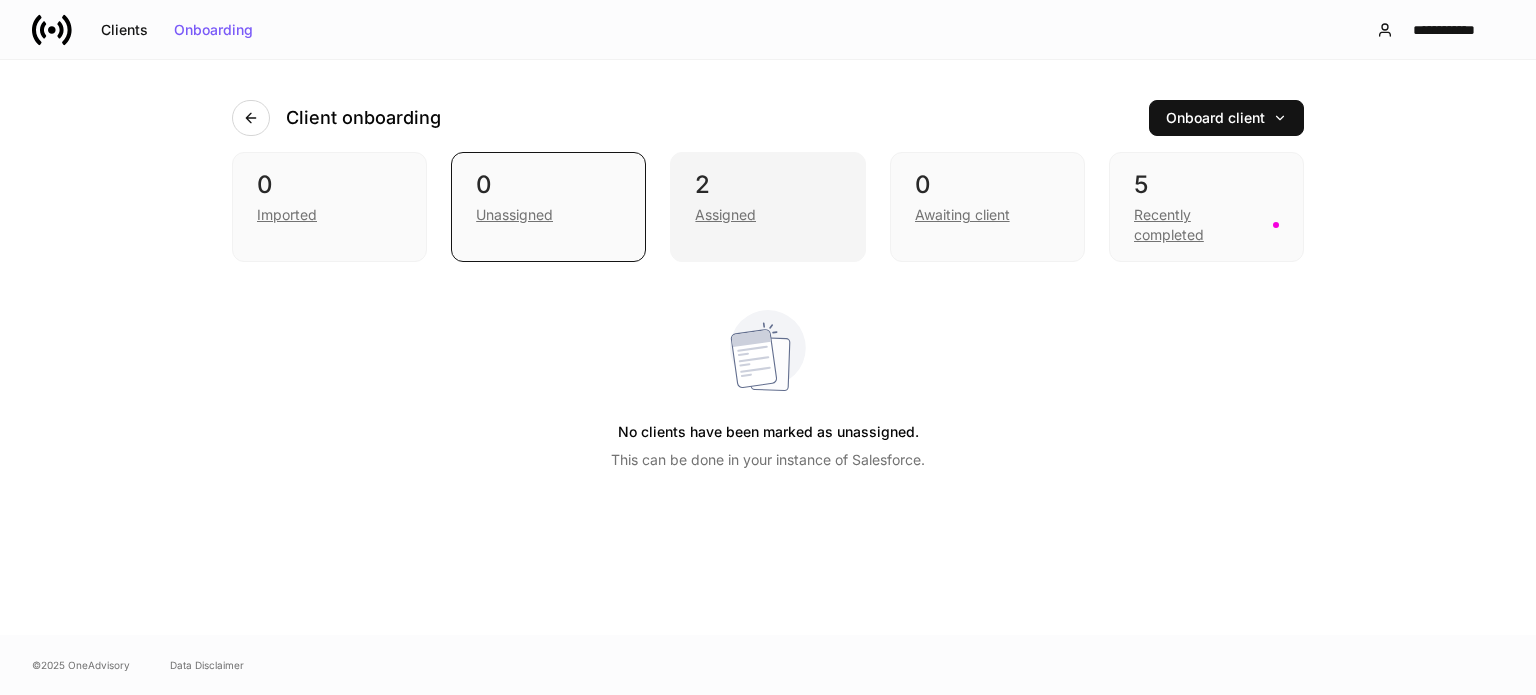 click on "Assigned" at bounding box center (767, 213) 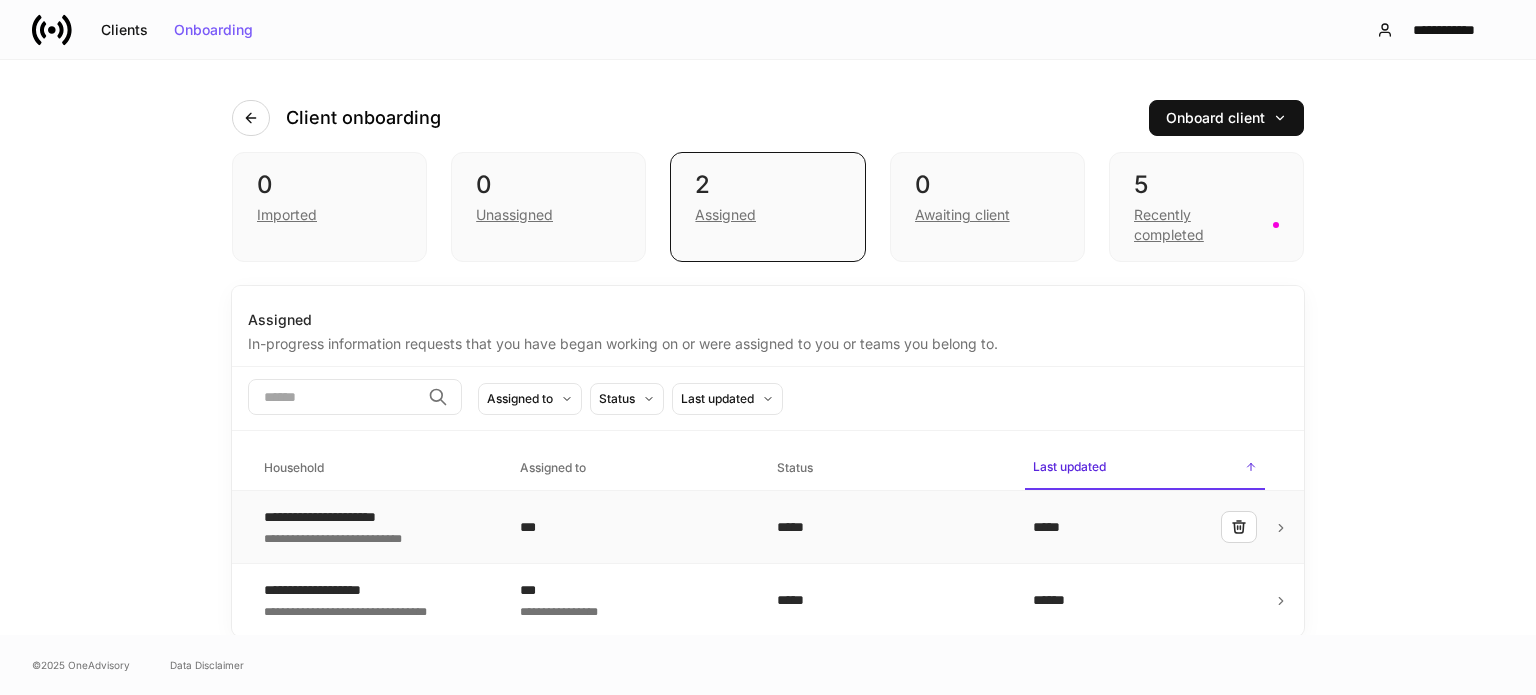 click on "***" at bounding box center (632, 527) 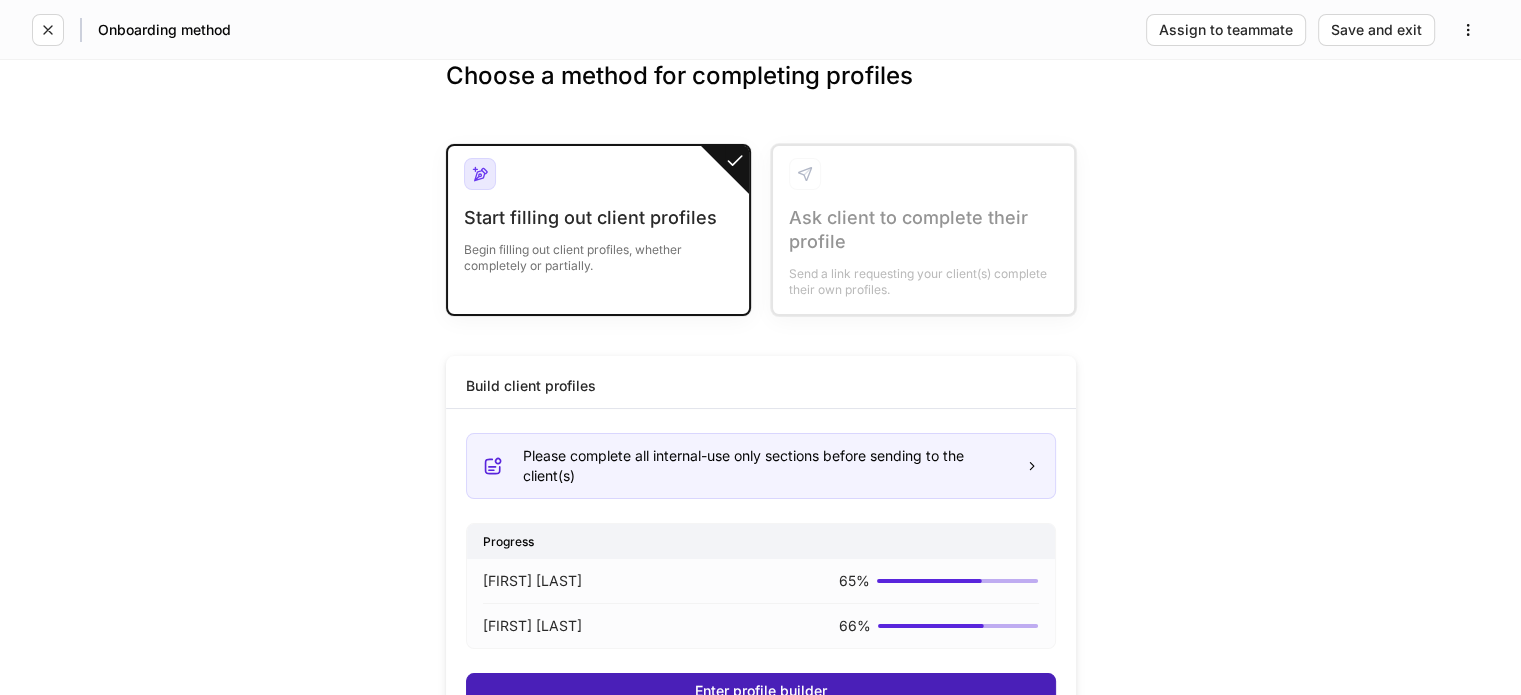 click on "Enter profile builder" at bounding box center (761, 691) 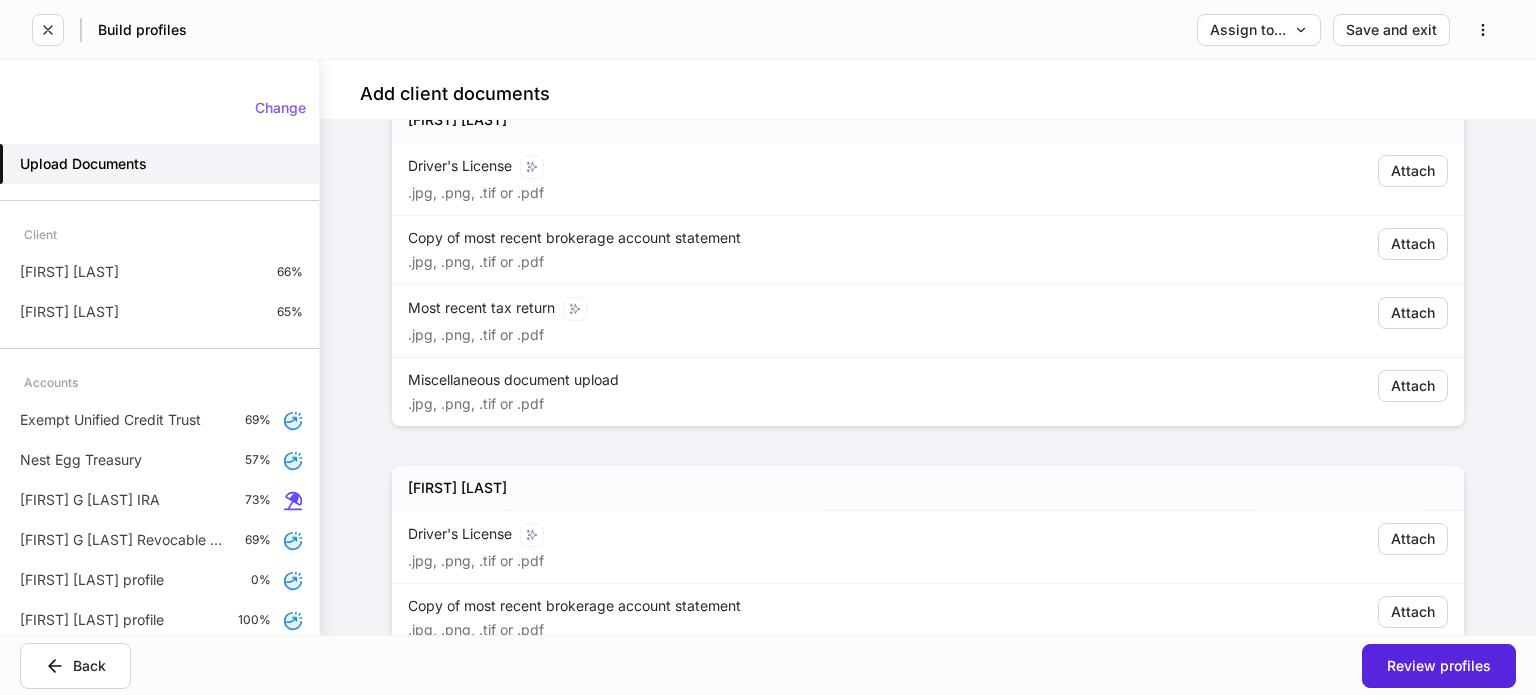 scroll, scrollTop: 63, scrollLeft: 0, axis: vertical 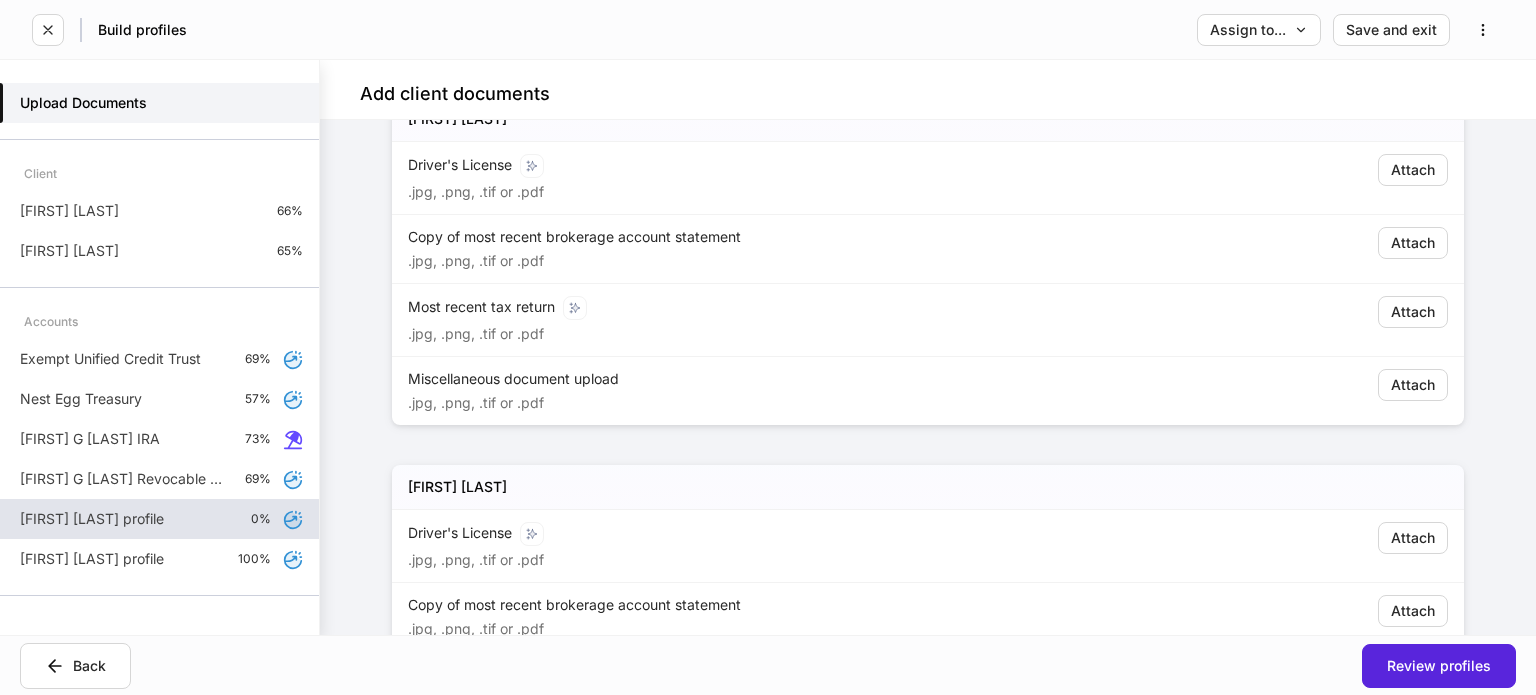 click on "[FIRST] [LAST] profile 0%" at bounding box center [159, 519] 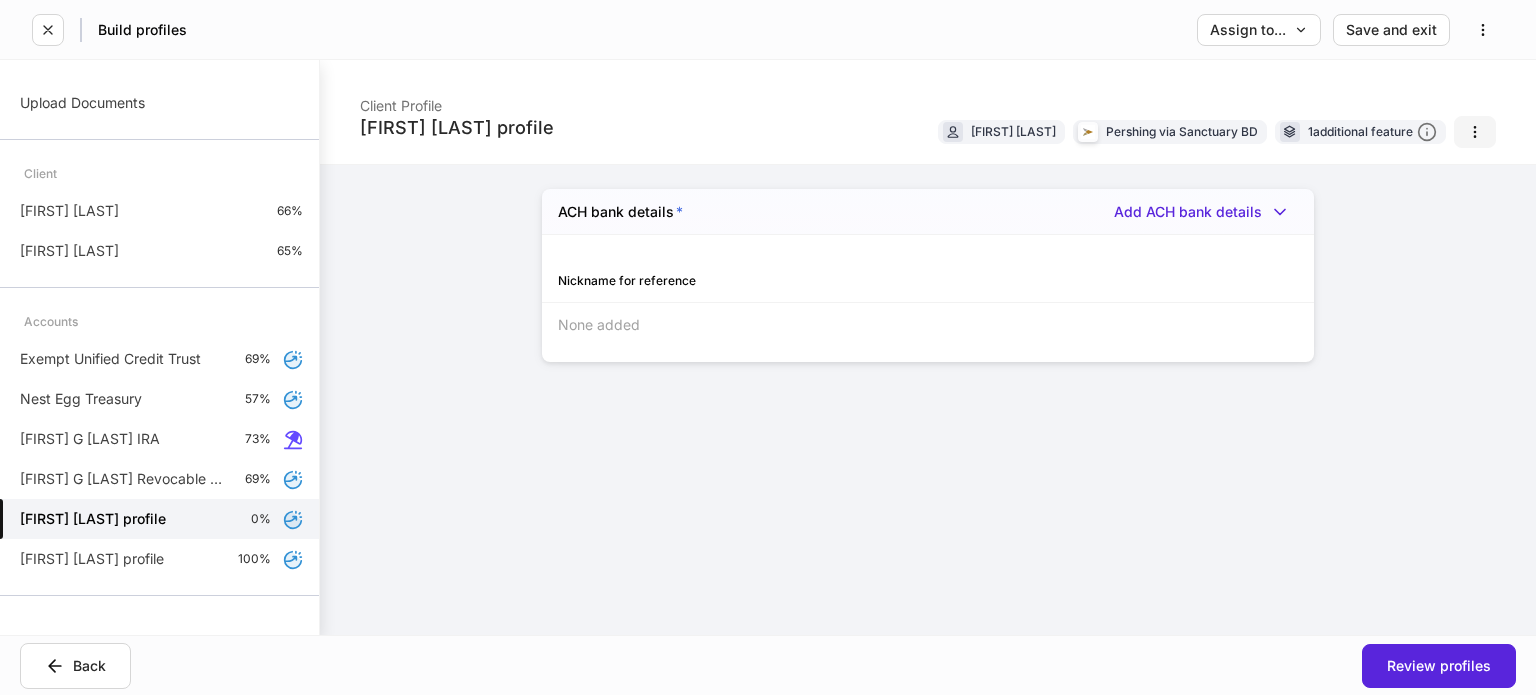 click 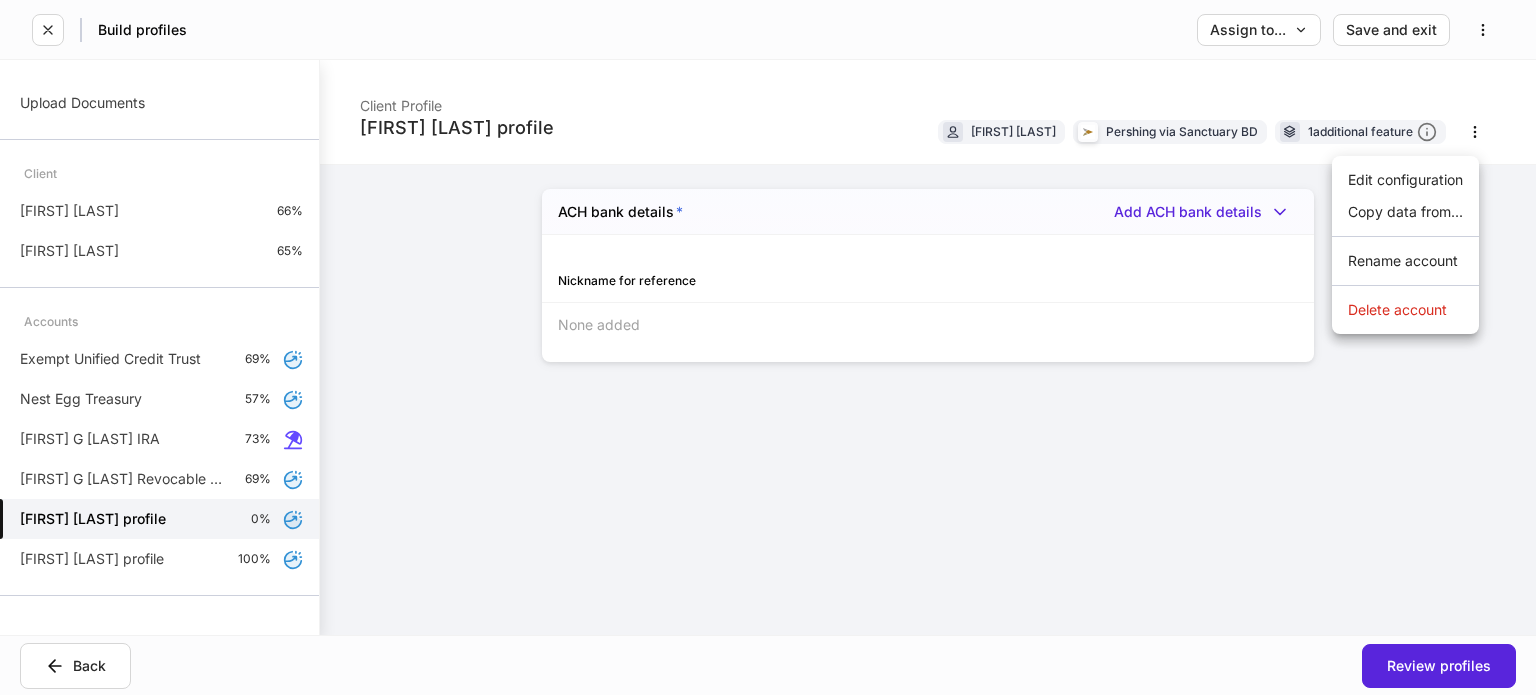 click on "Delete account" at bounding box center [1405, 310] 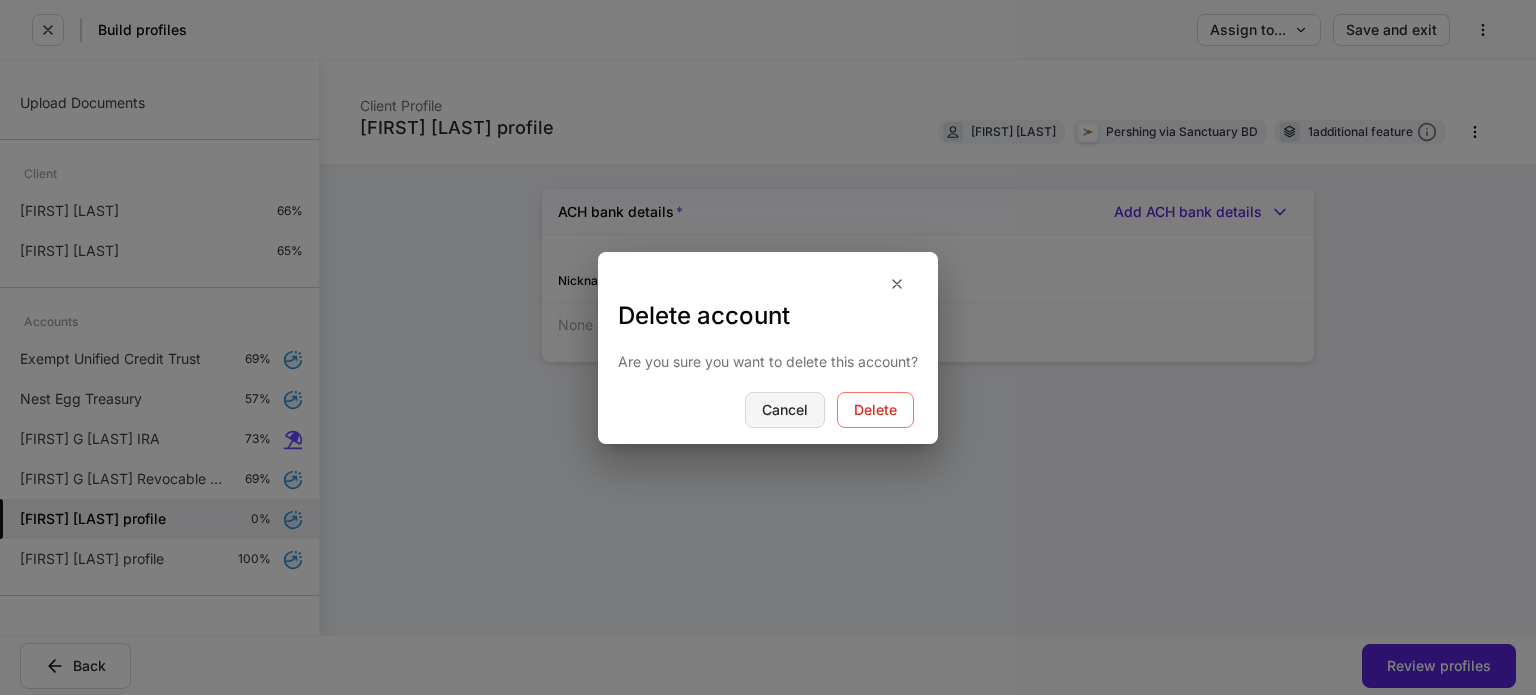 click on "Cancel" at bounding box center [785, 410] 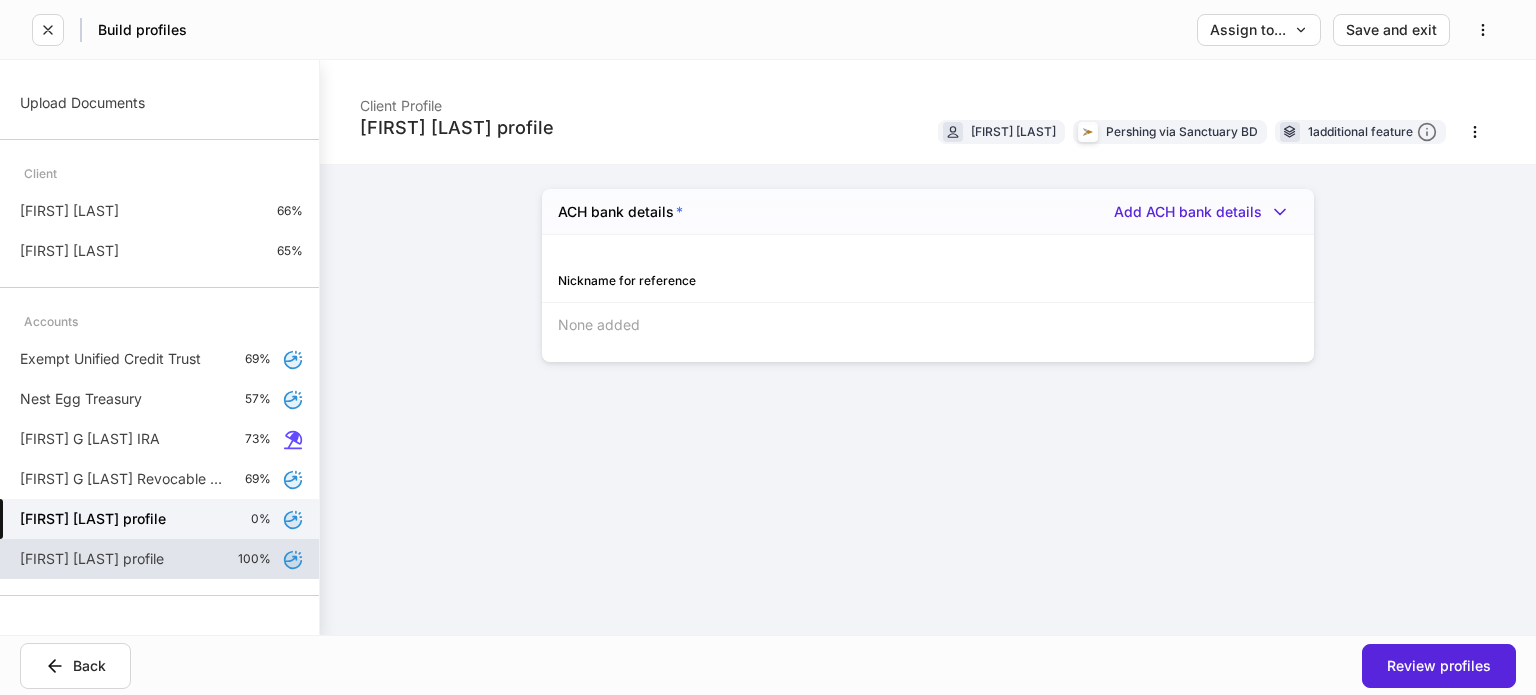 click on "[FIRST] [LAST] profile 100%" at bounding box center (159, 559) 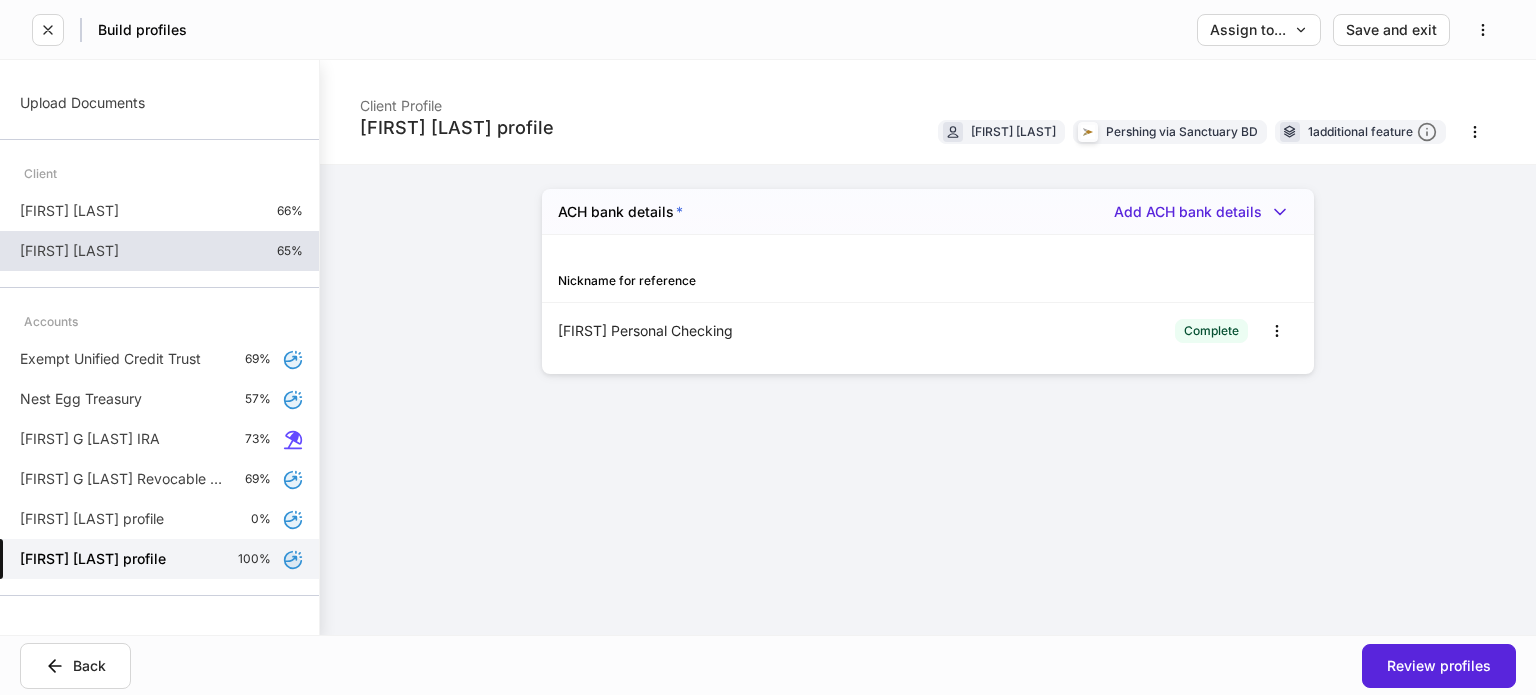 click on "[FIRST] [LAST] 65%" at bounding box center (159, 251) 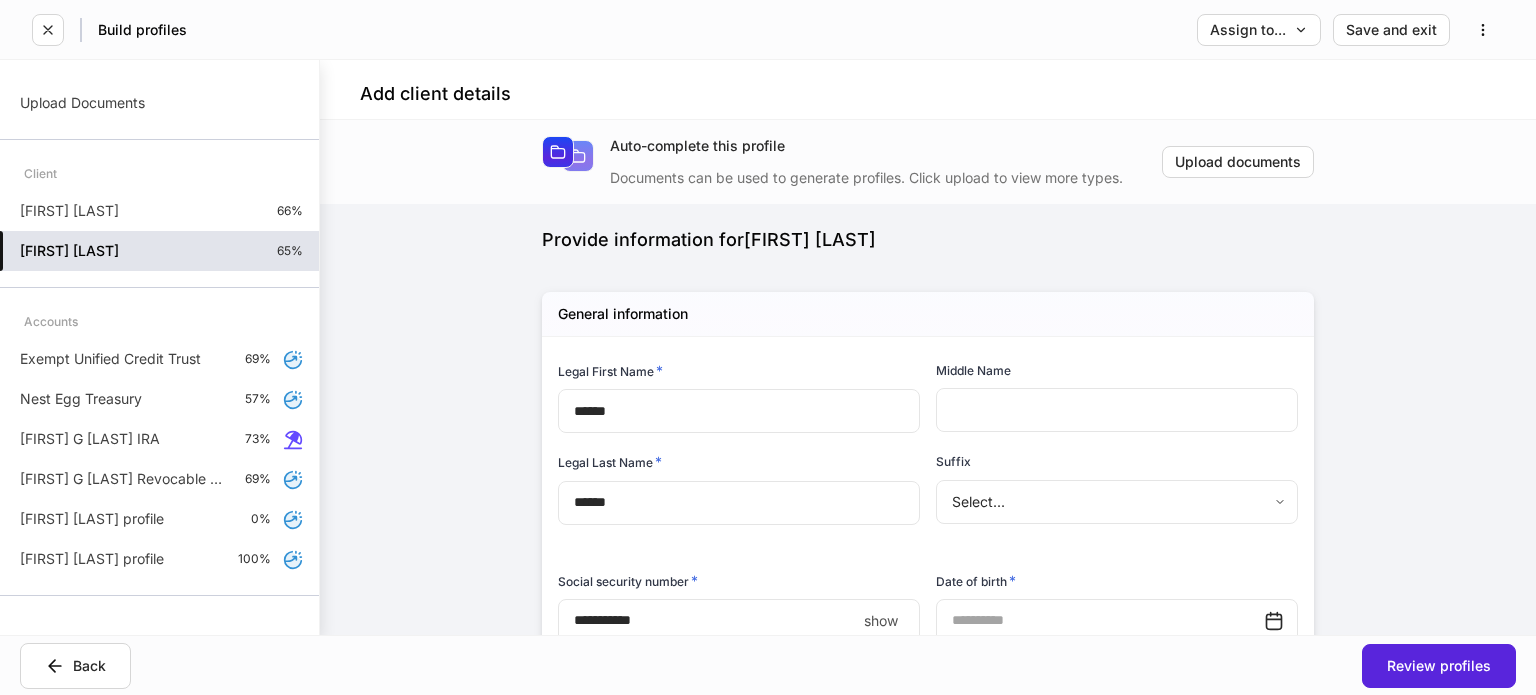 type on "**********" 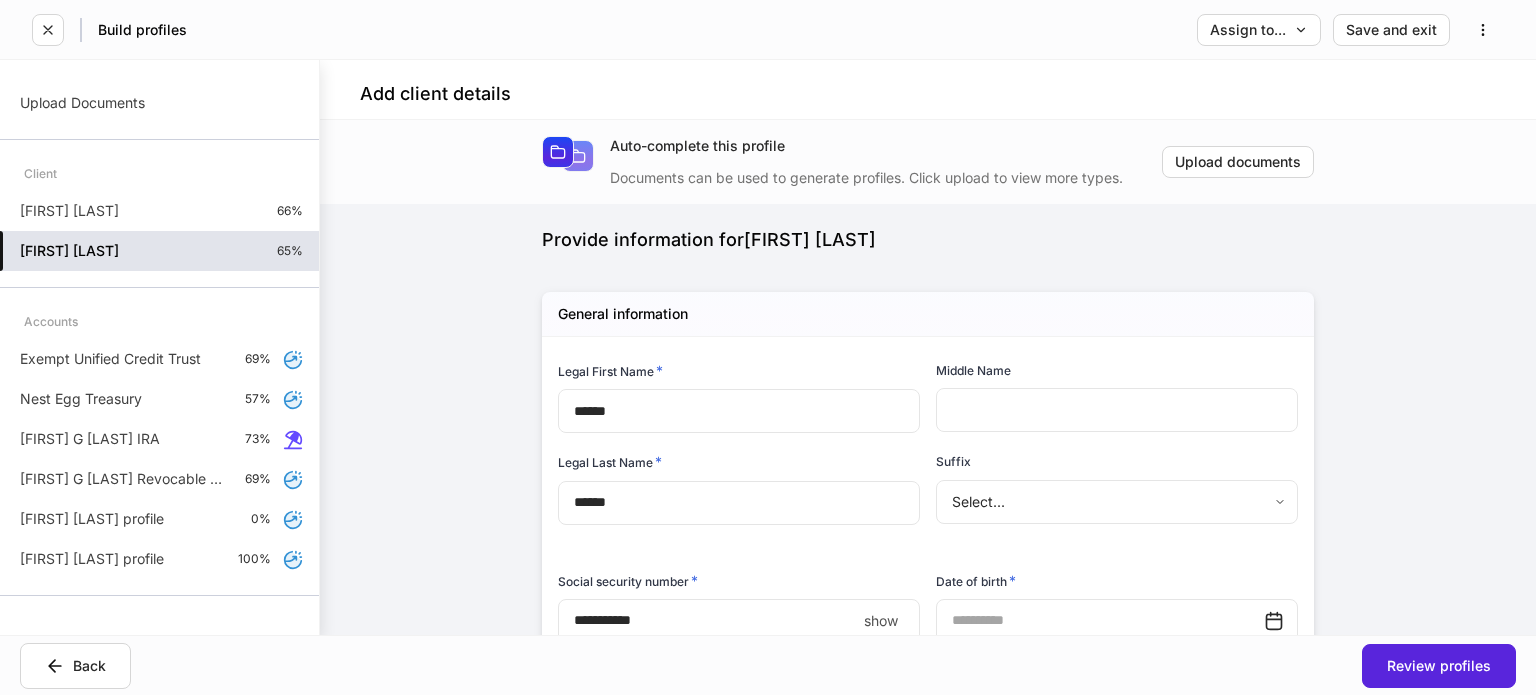 type on "*" 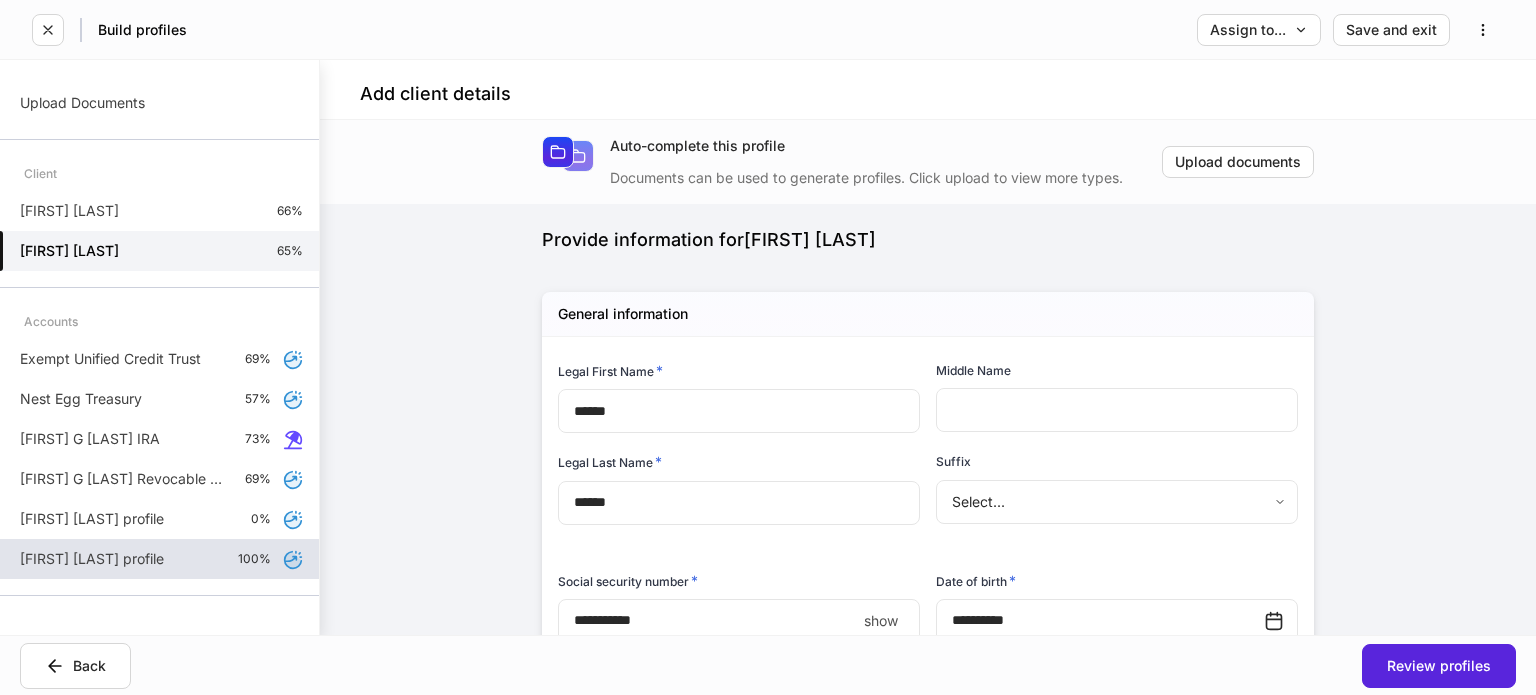 click on "[FIRST] [LAST] profile 100%" at bounding box center (159, 559) 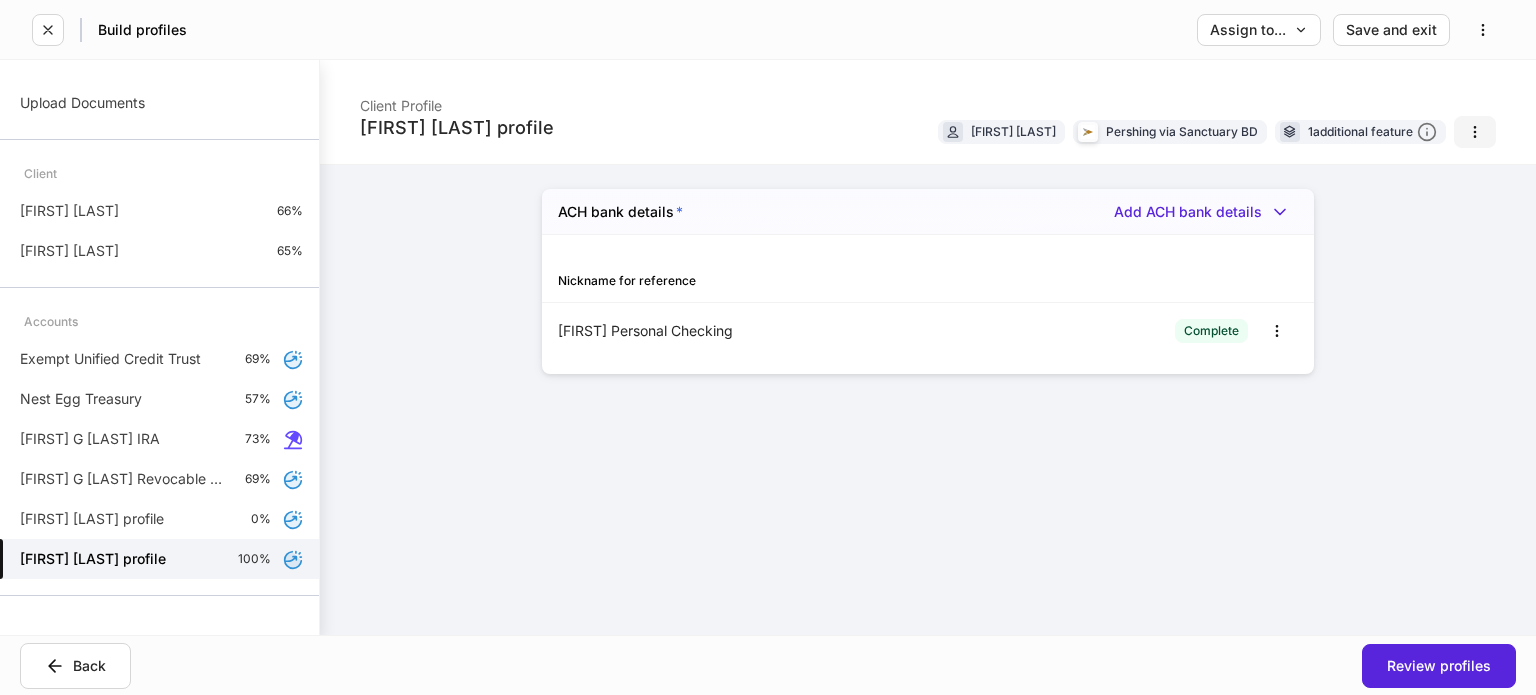click at bounding box center (1475, 132) 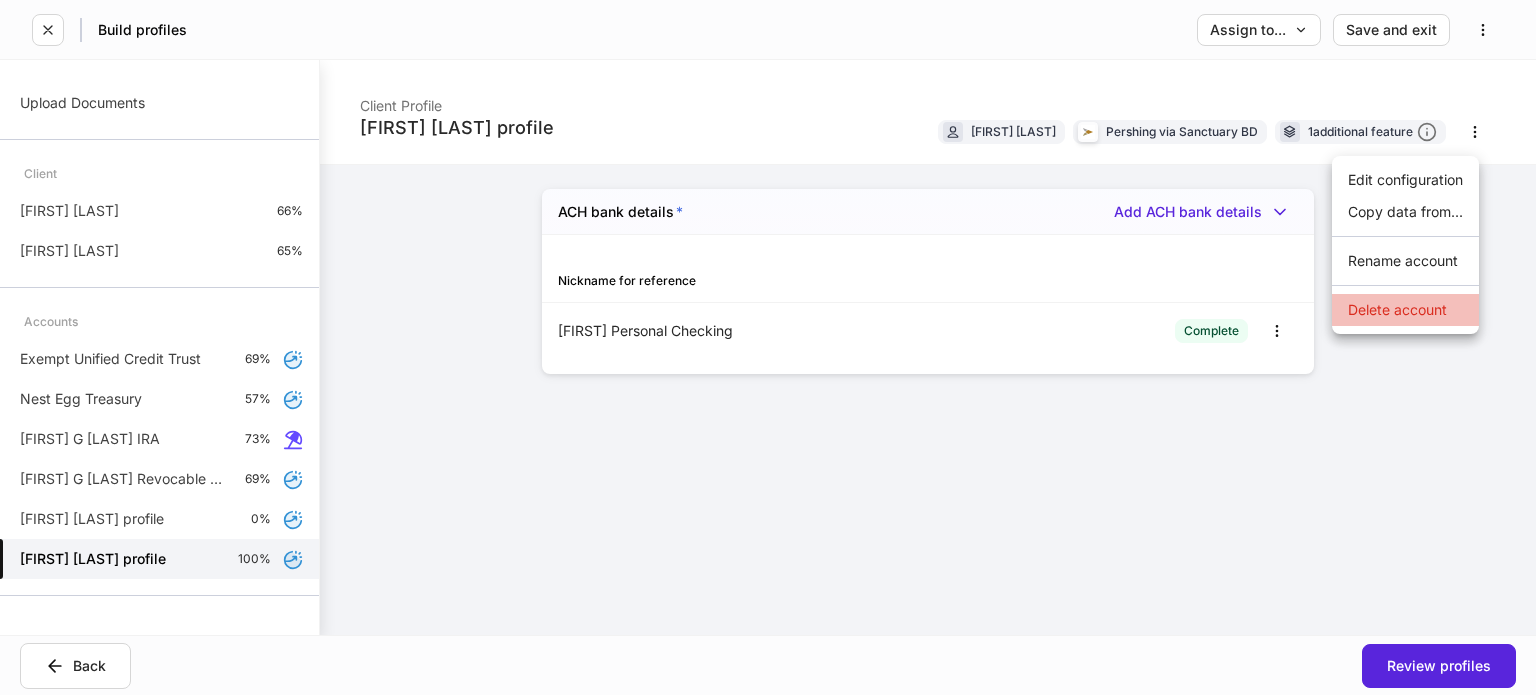 click on "Delete account" at bounding box center (1405, 310) 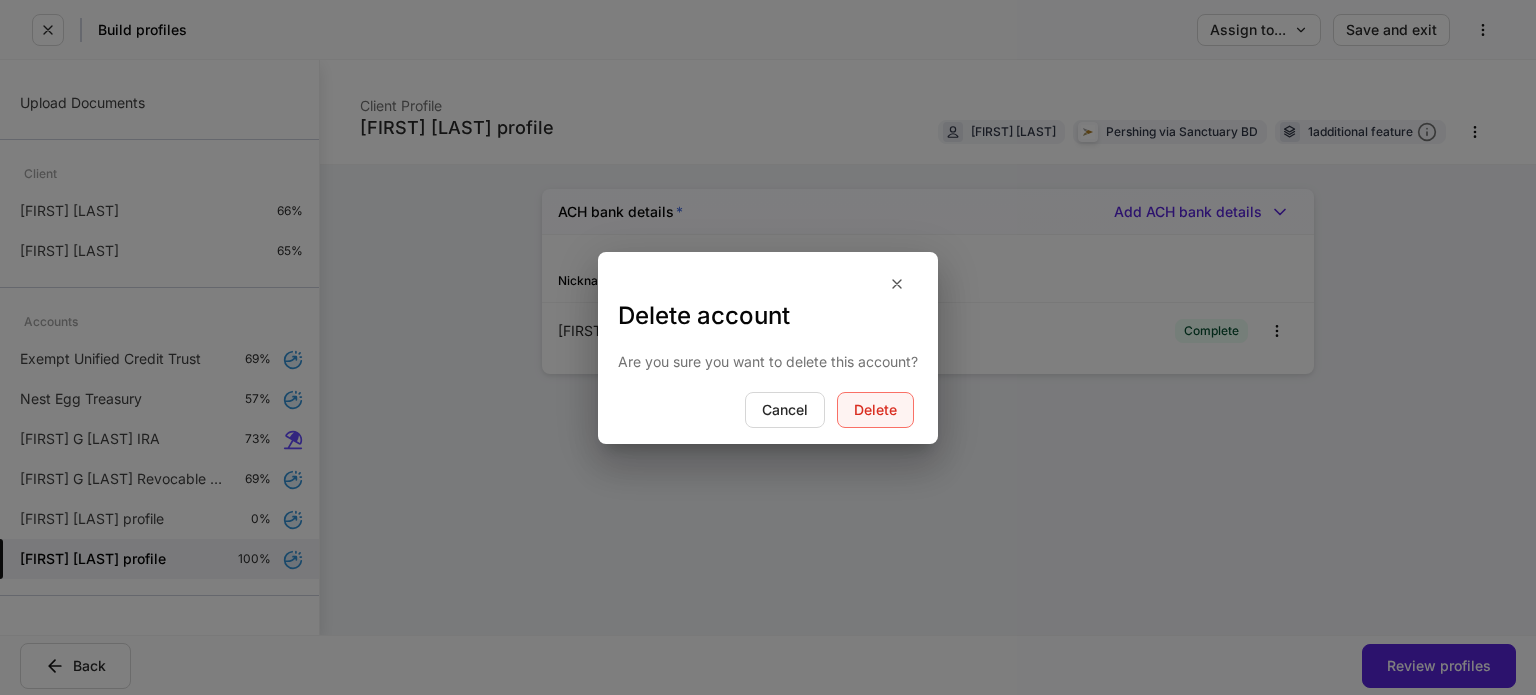 click on "Delete" at bounding box center [875, 410] 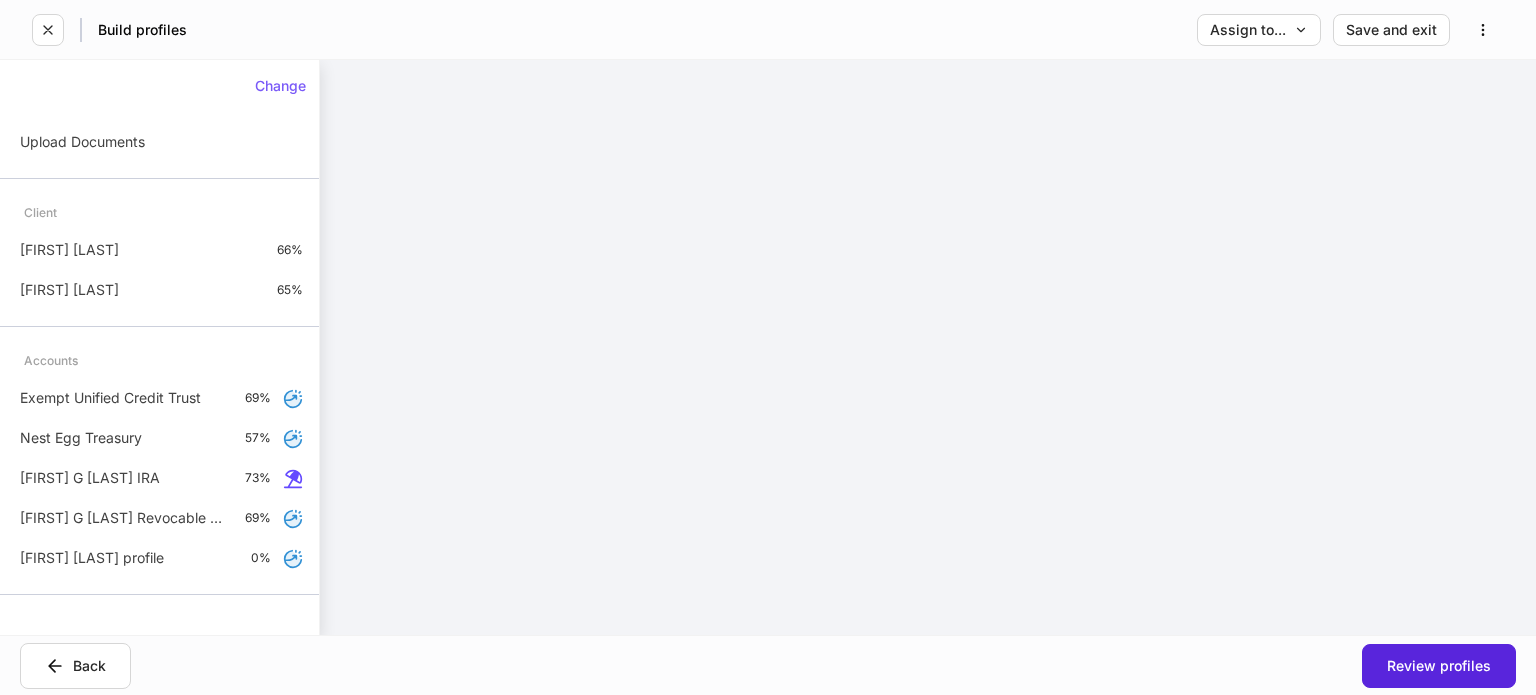scroll, scrollTop: 21, scrollLeft: 0, axis: vertical 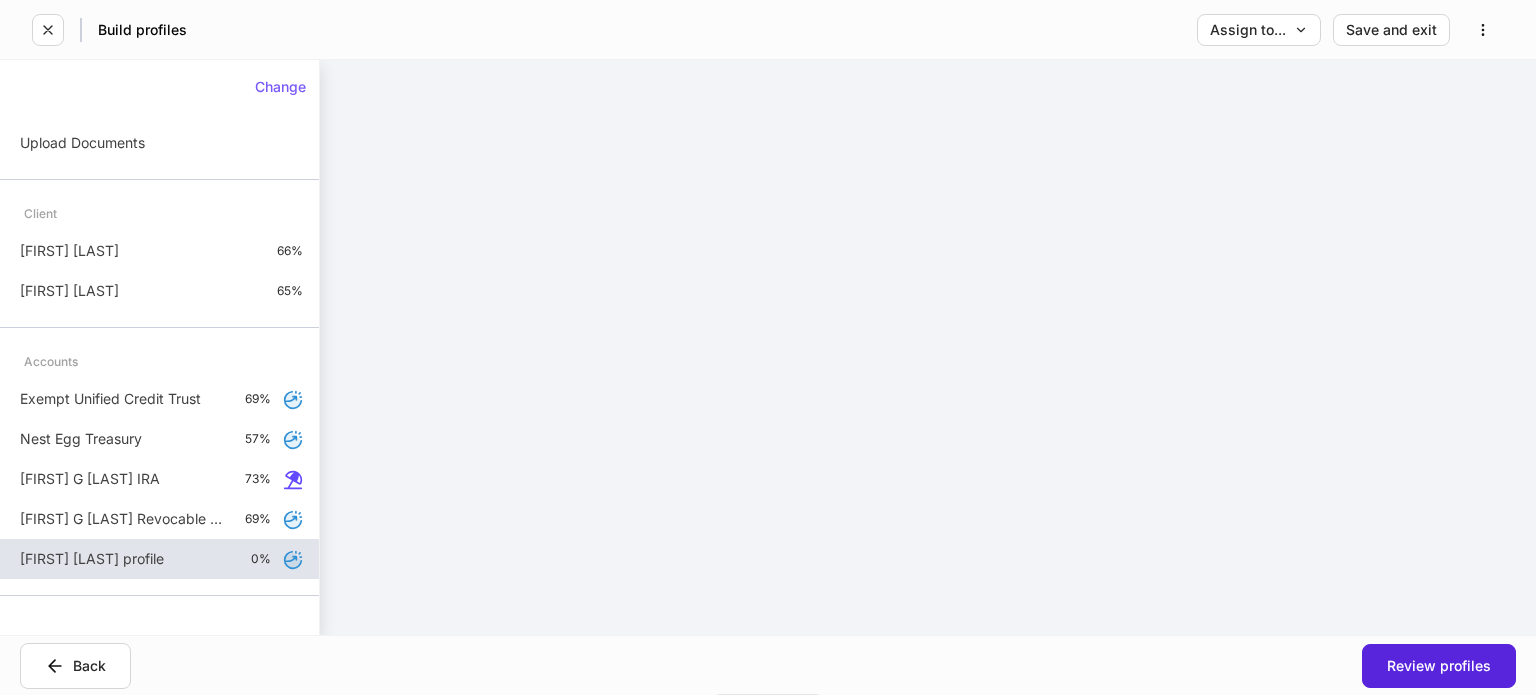 click on "[FIRST] [LAST] profile 0%" at bounding box center (159, 559) 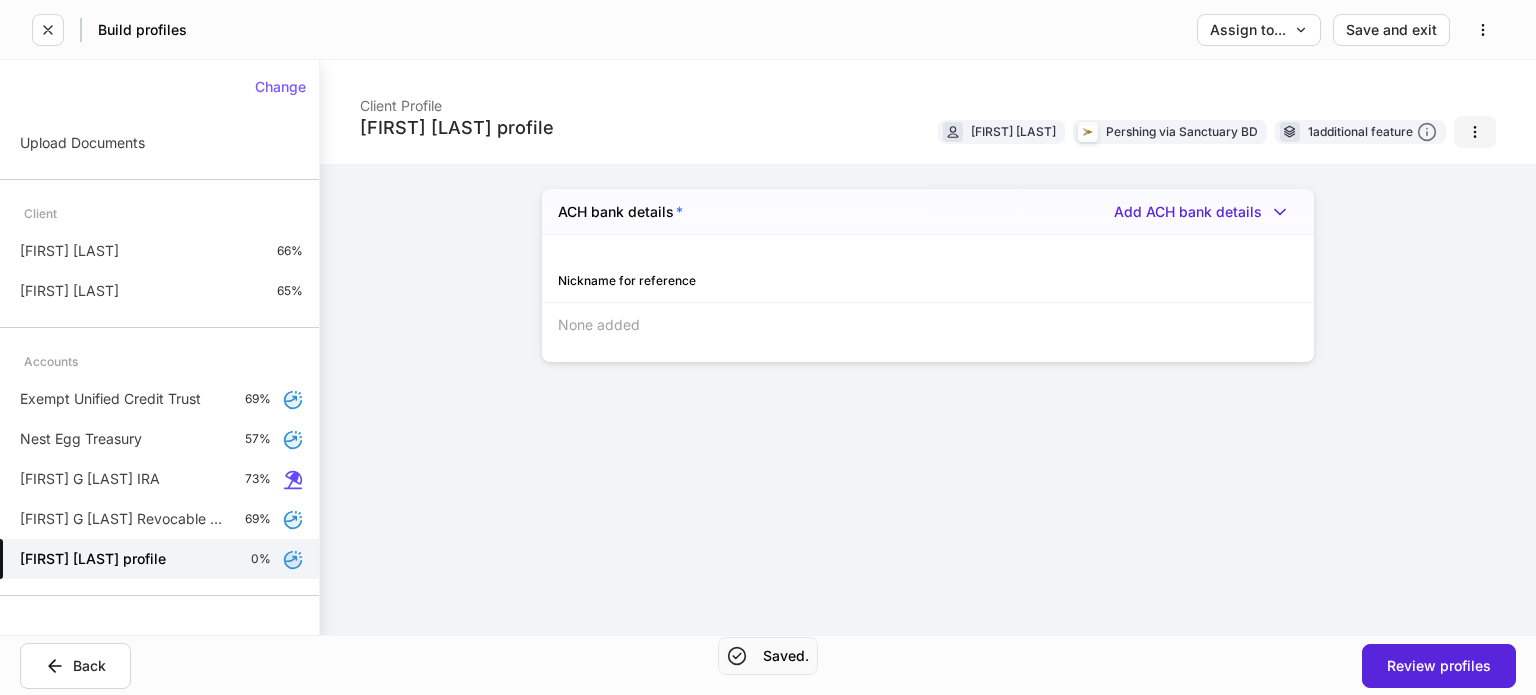 click at bounding box center [1475, 132] 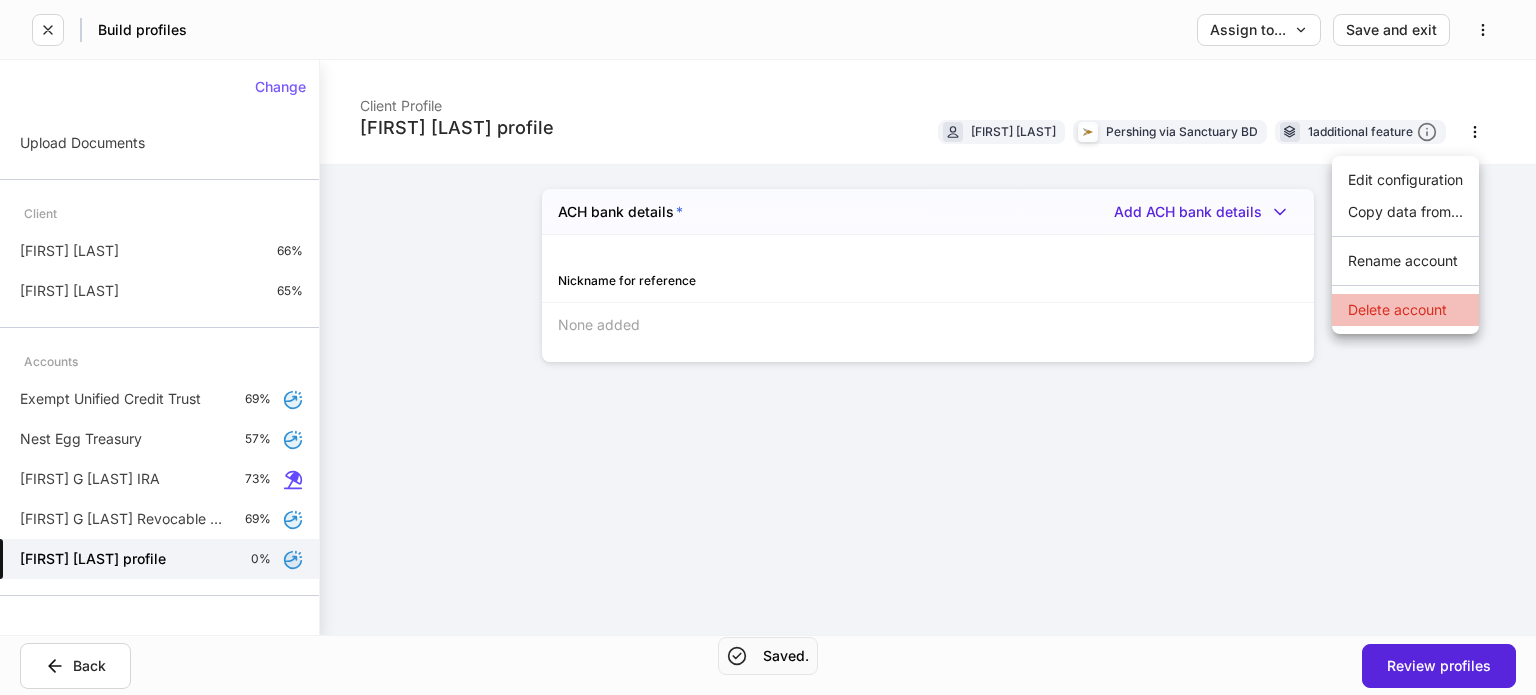 click on "Delete account" at bounding box center (1405, 310) 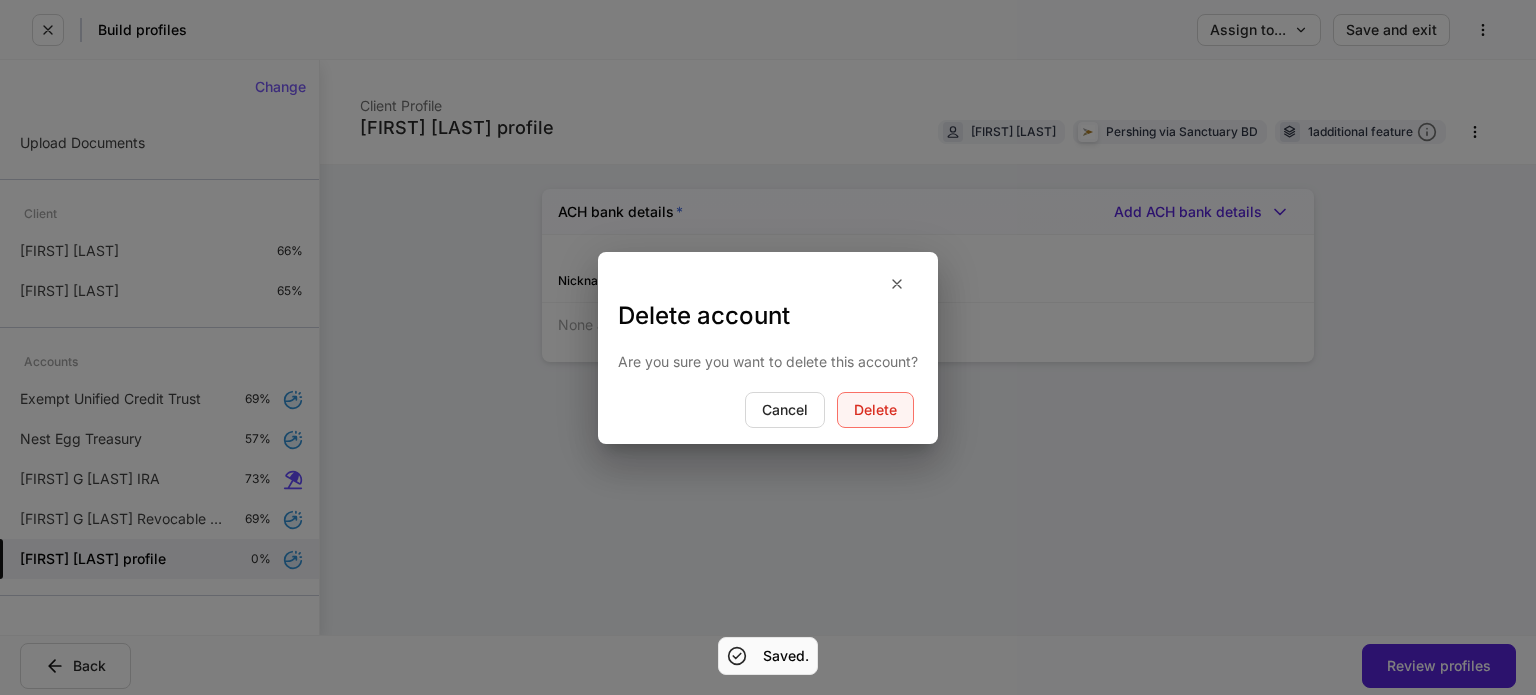 click on "Delete" at bounding box center [875, 410] 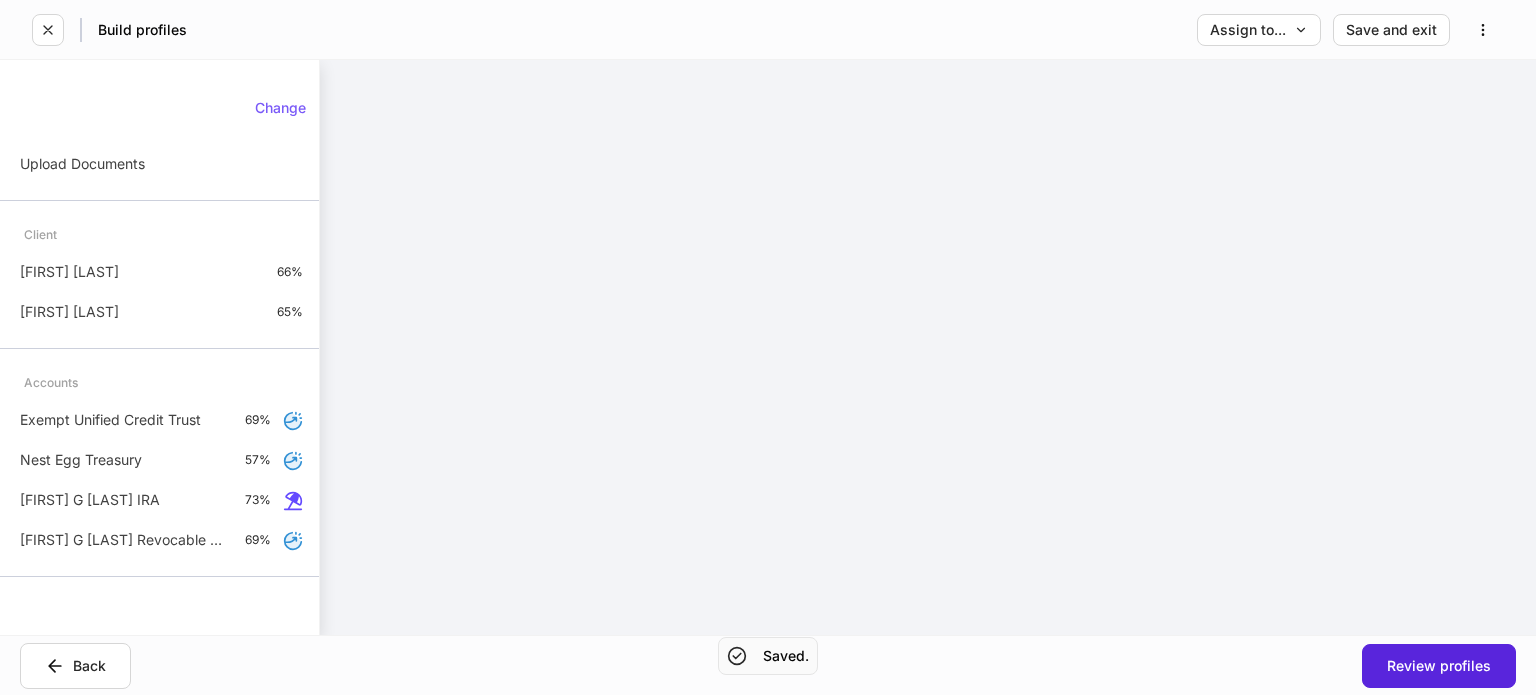 scroll, scrollTop: 0, scrollLeft: 0, axis: both 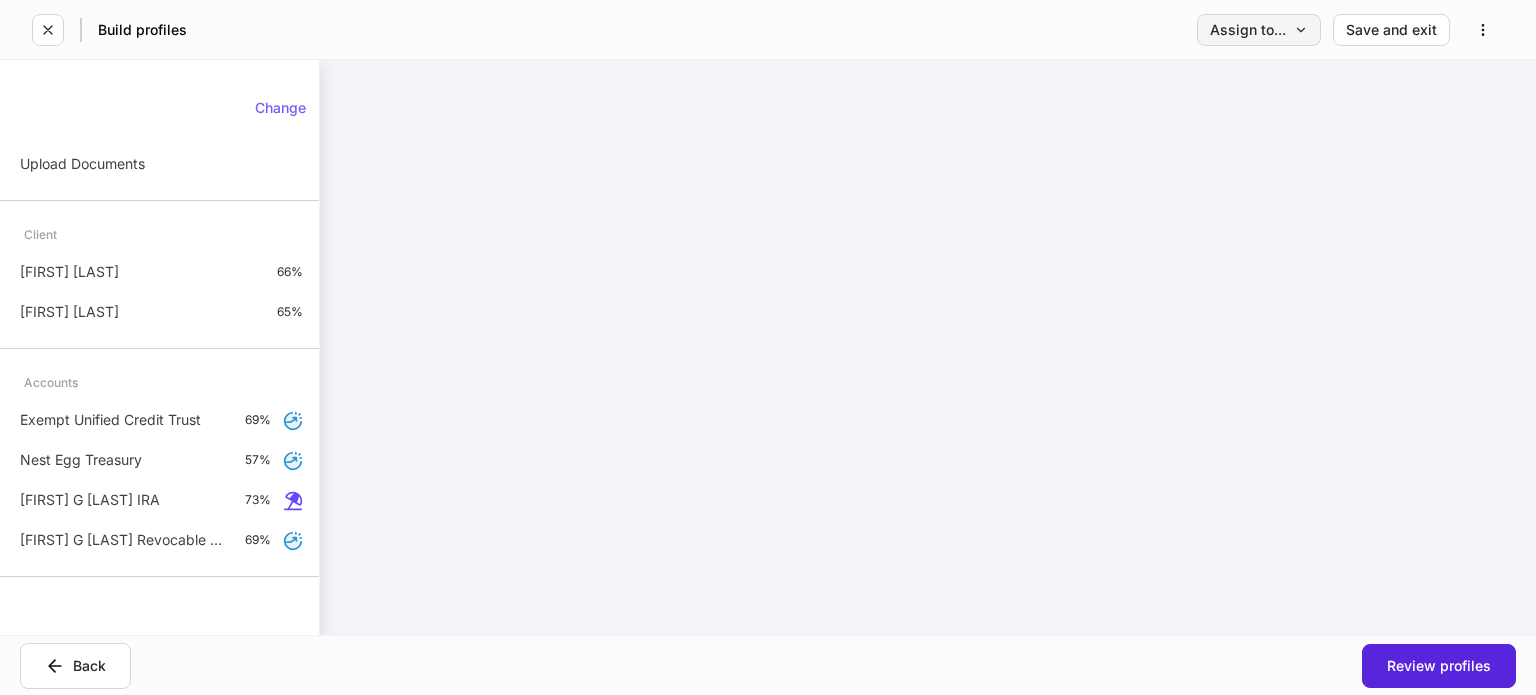 click on "Assign to..." at bounding box center [1259, 30] 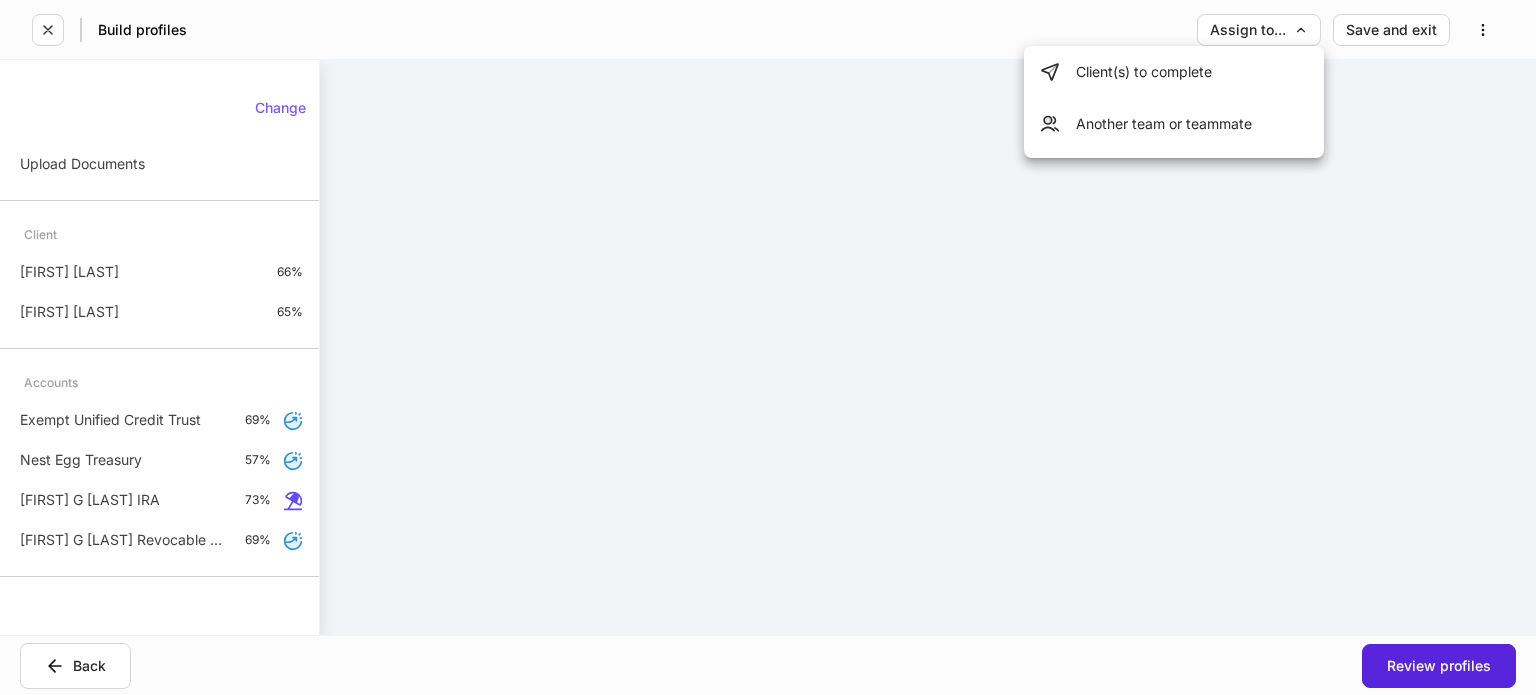 click on "Another team or teammate" at bounding box center (1174, 124) 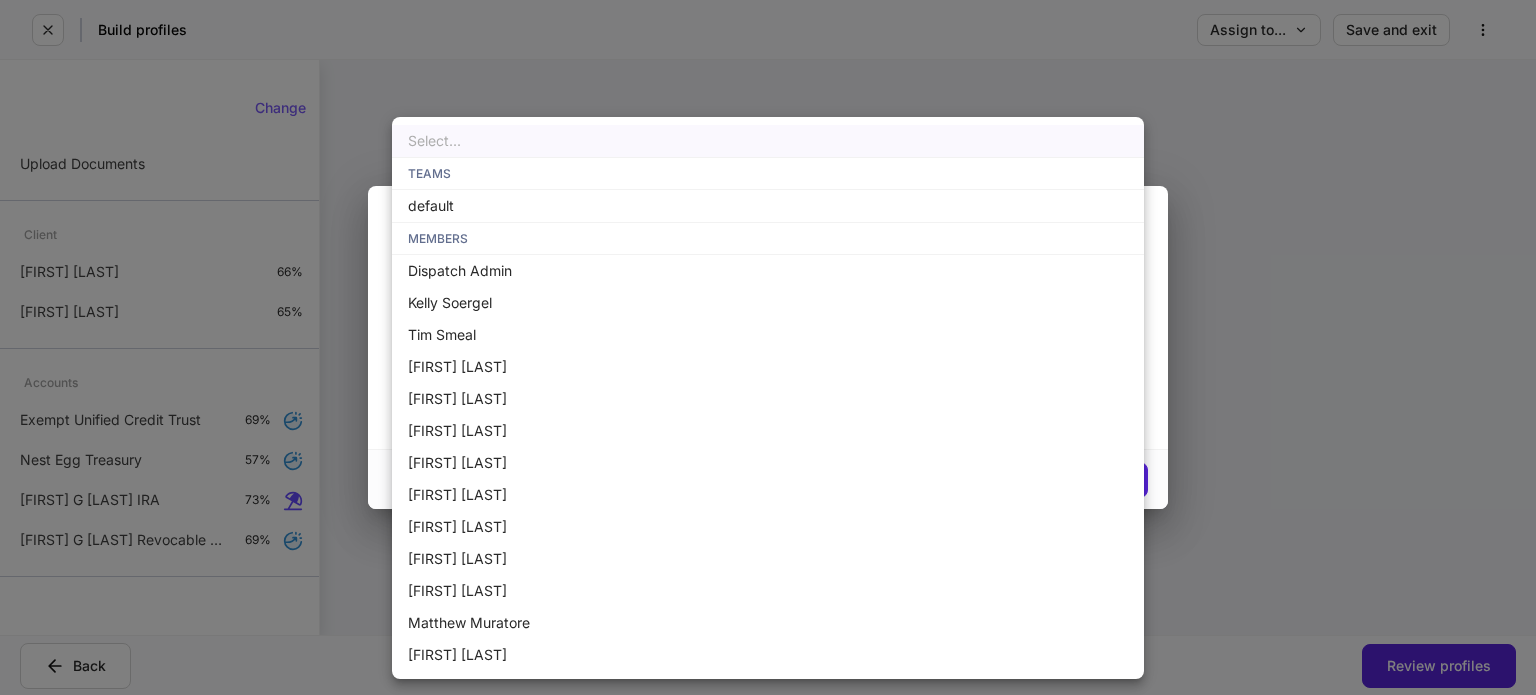click on "Build profiles Assign to... Save and exit Change Upload Documents Client [FIRST] [LAST] 66% [FIRST] [LAST] 65% Accounts Exempt Unified Credit Trust 69% Nest Egg Treasury 57% [FIRST] G [LAST] IRA 73% [FIRST] G [LAST] Revocable Trust 69% Back Review profiles
Hand-off to a team or teammate Assign this request for information to another team or teammate in your firm. This request will appear in assignee's data collection pipeline where they can continue where you left off. Select a team or team member * Select... ​ Assign profiles Select... TEAMS default MEMBERS Dispatch Admin [FIRST] [LAST] [FIRST] [LAST] [FIRST] [LAST] [FIRST] [LAST] [FIRST] [LAST] [FIRST] [LAST] [FIRST] [LAST] [FIRST] [LAST] [FIRST] [LAST] [FIRST] [LAST]" at bounding box center [768, 347] 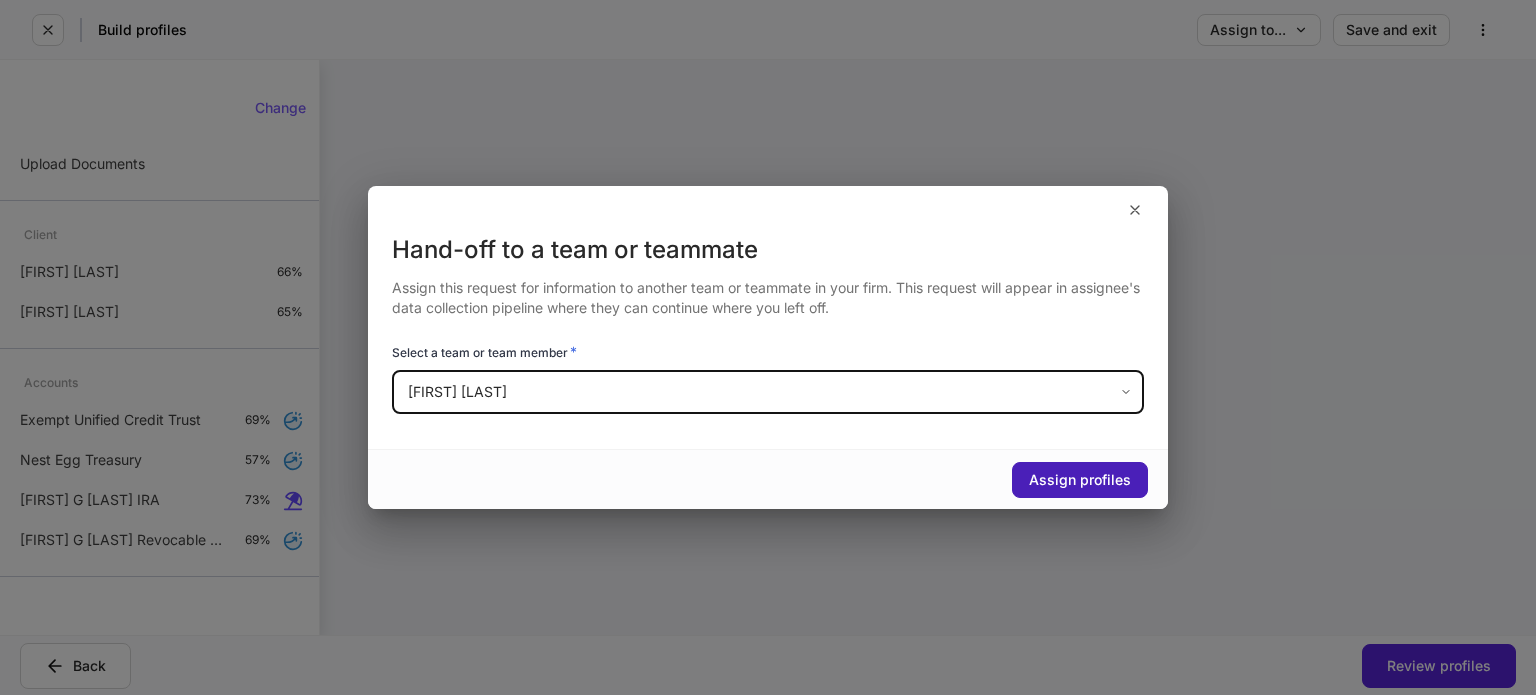 click on "Assign profiles" at bounding box center (1080, 480) 